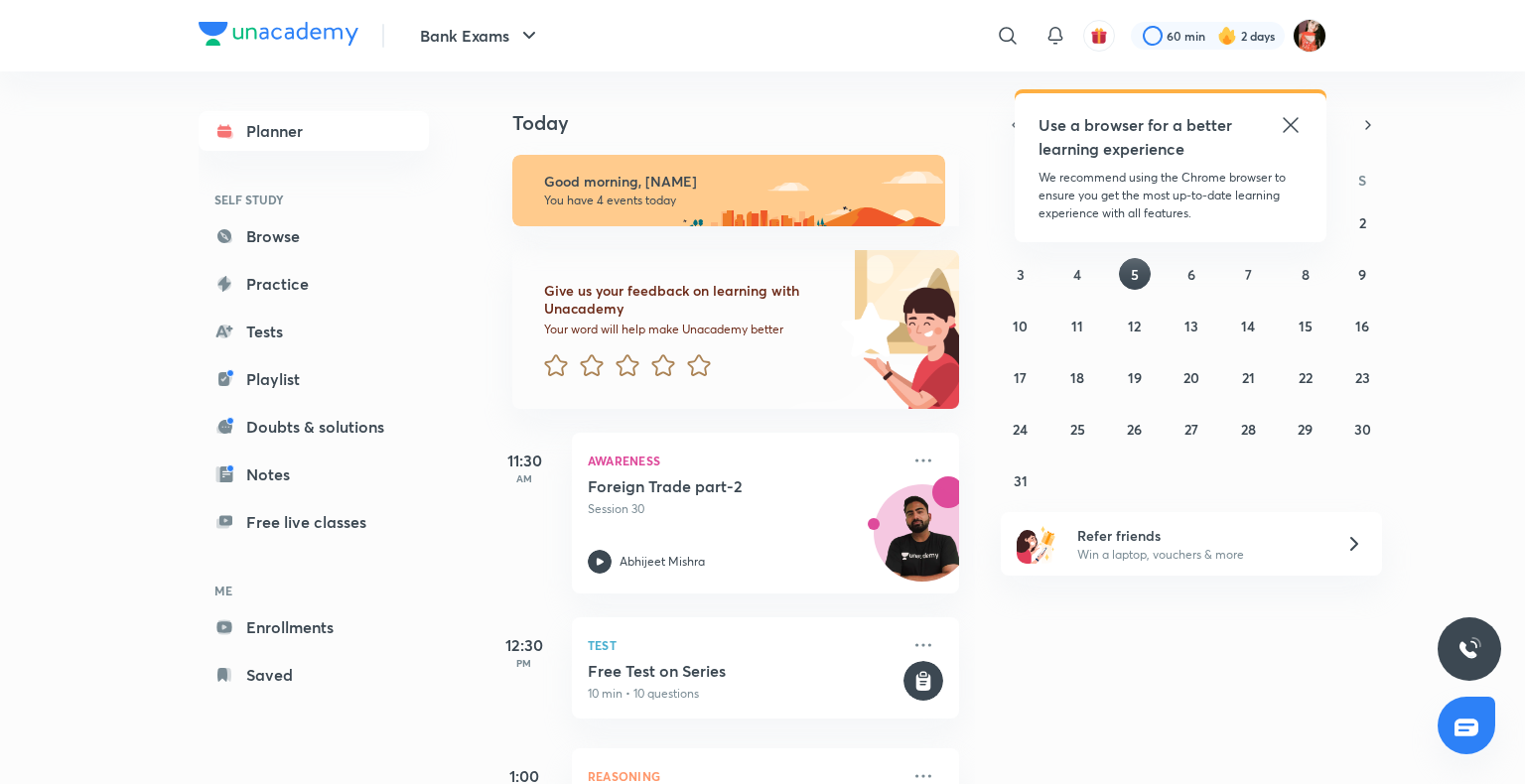 scroll, scrollTop: 0, scrollLeft: 0, axis: both 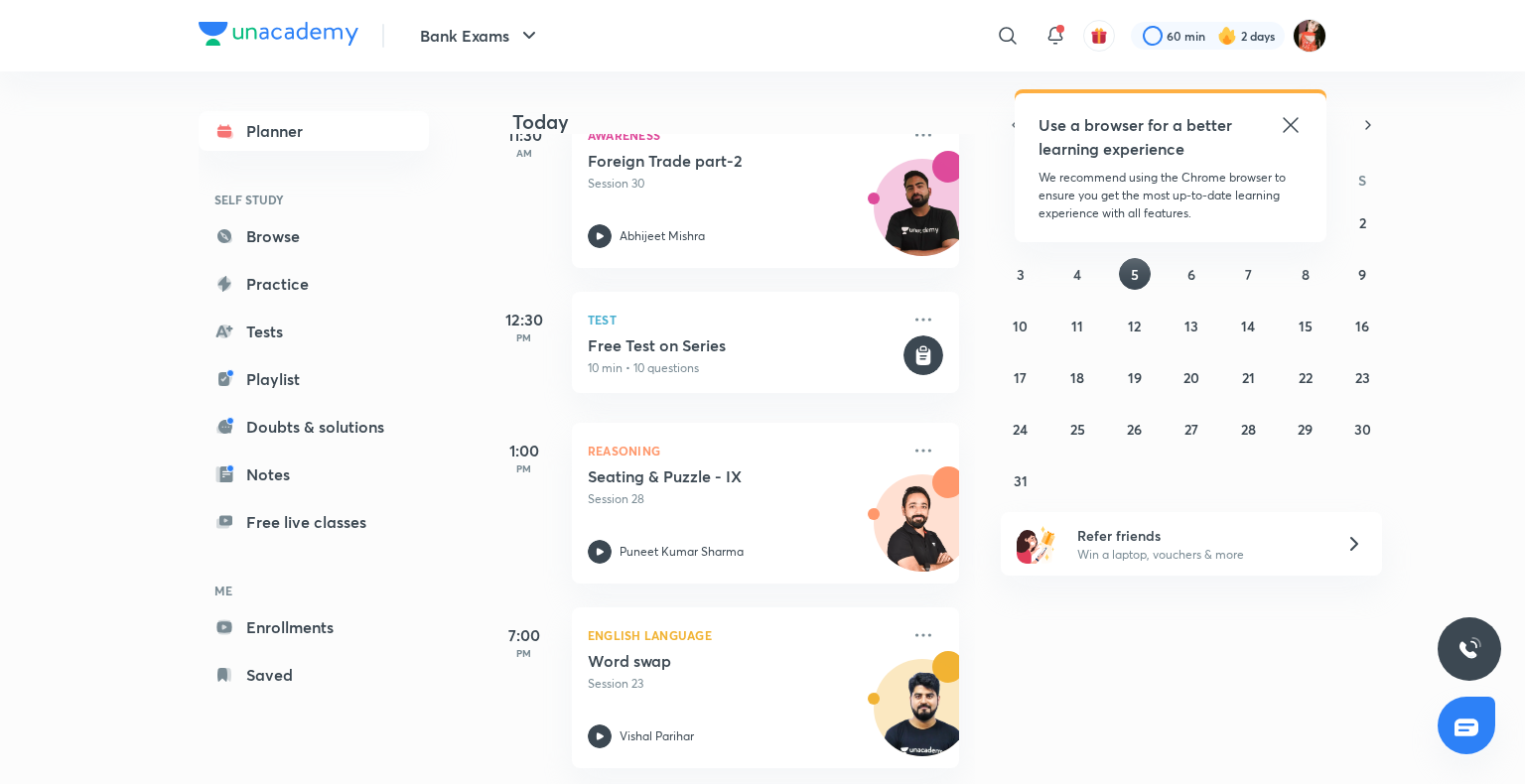 click 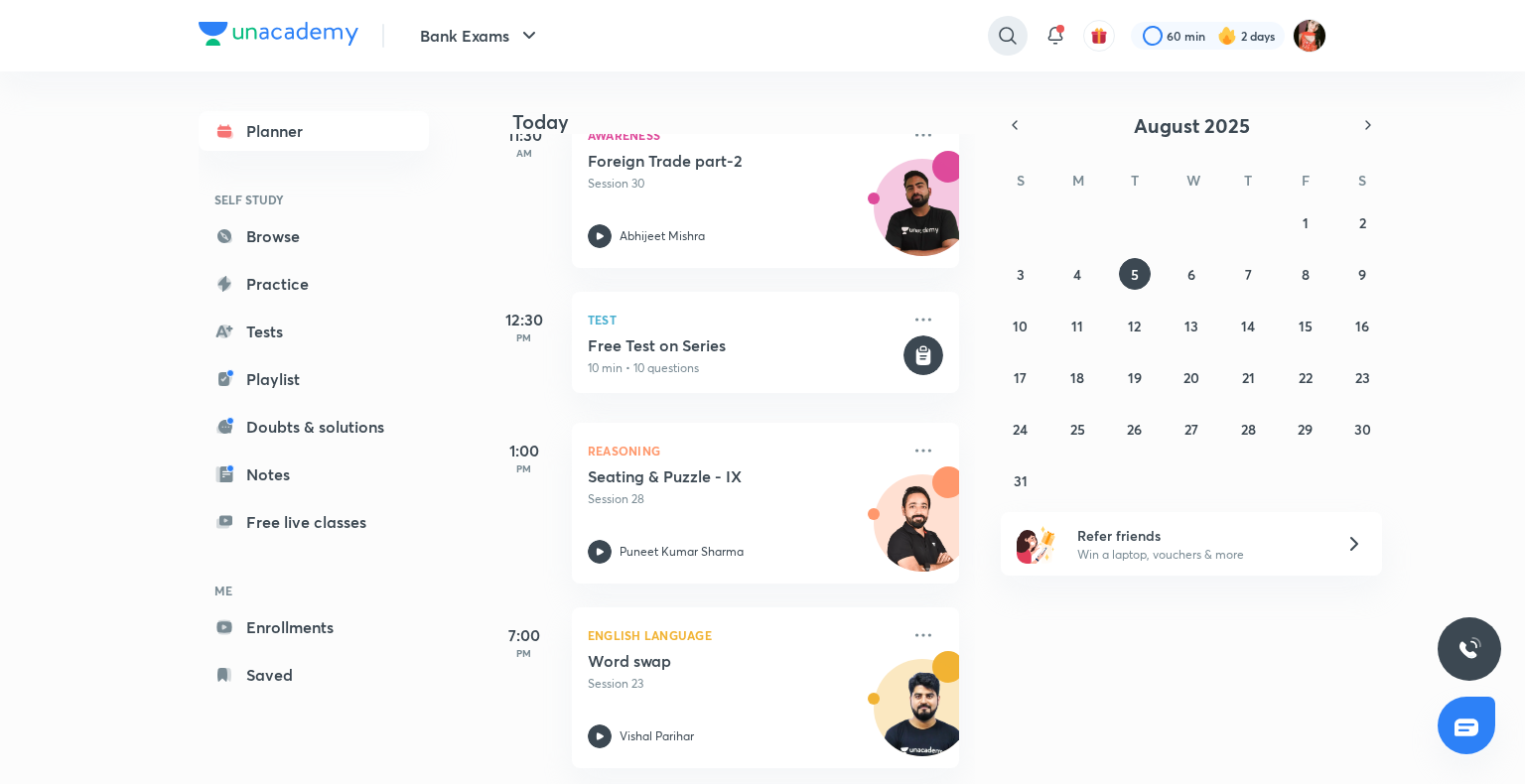 click 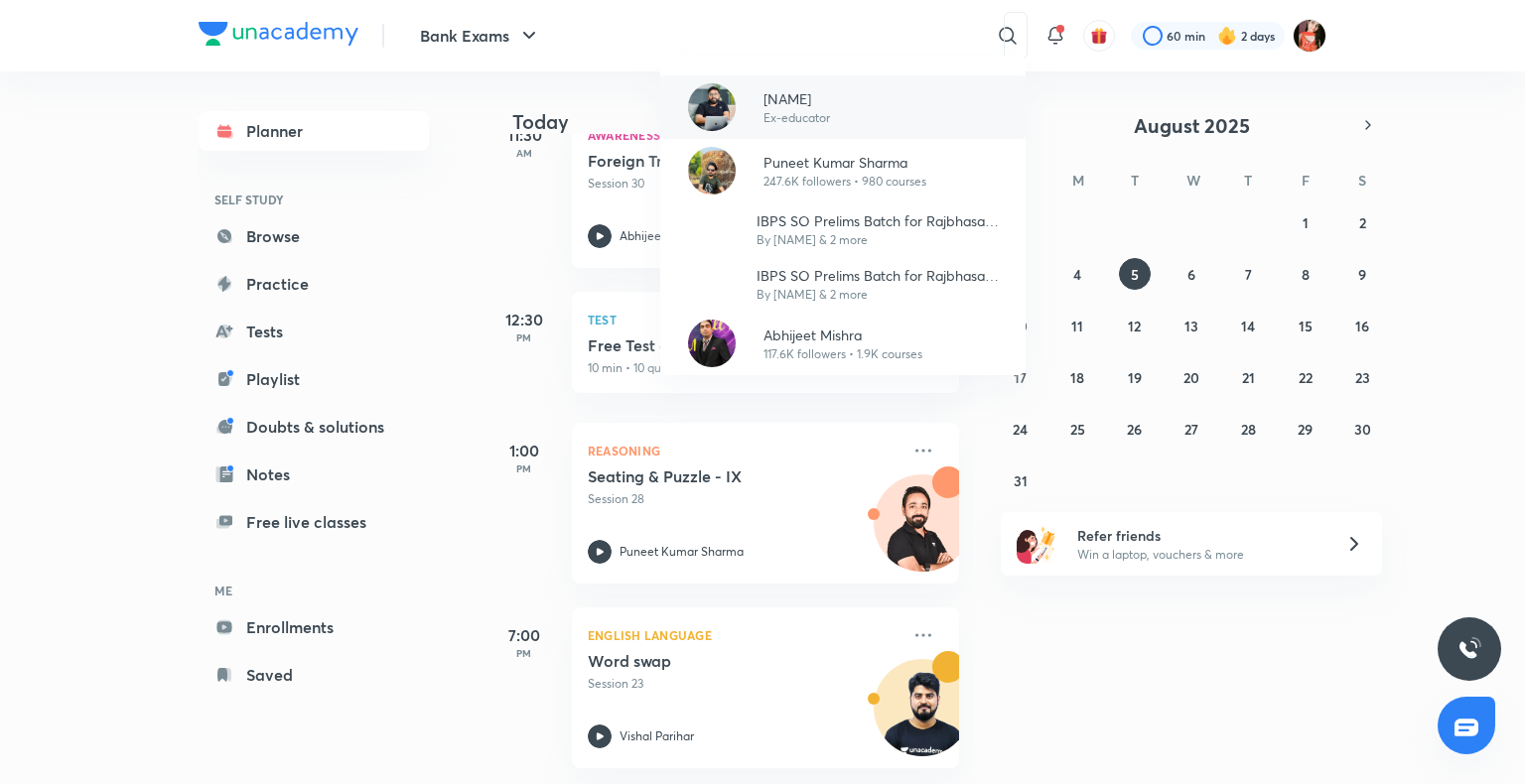 click on "[NAME] Ex-educator" at bounding box center (788, 107) 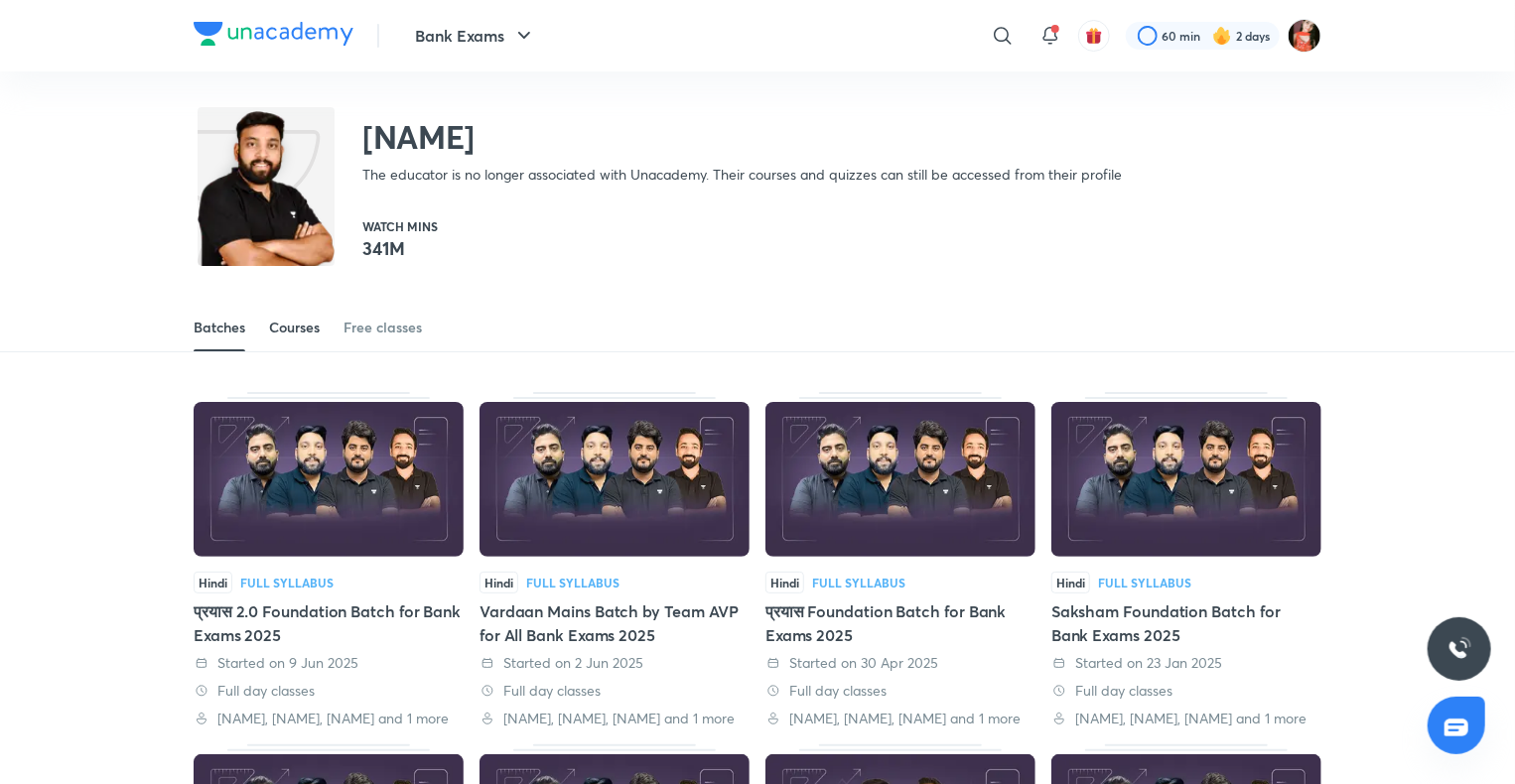 click on "Courses" at bounding box center (294, 327) 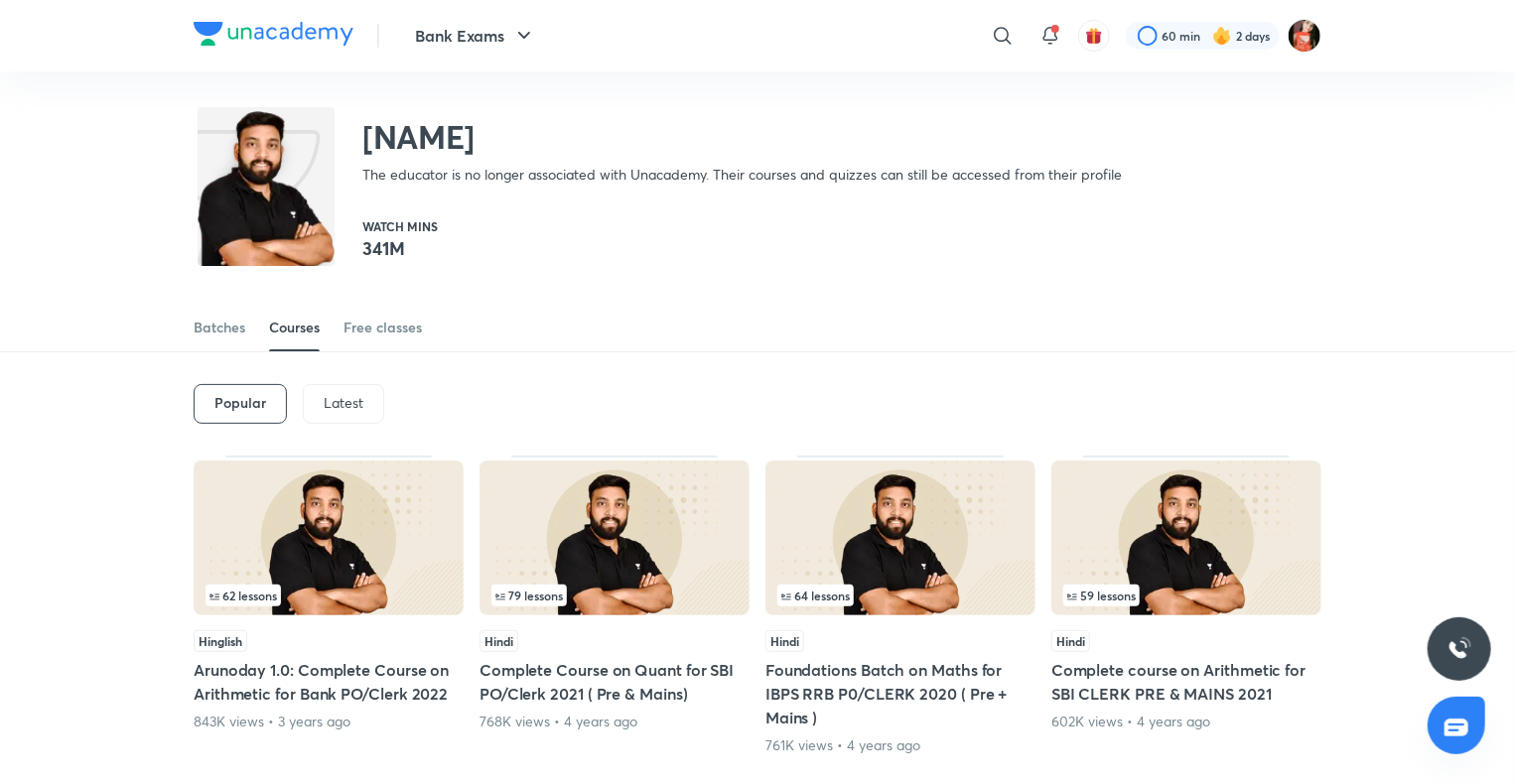 click on "Latest" at bounding box center [344, 404] 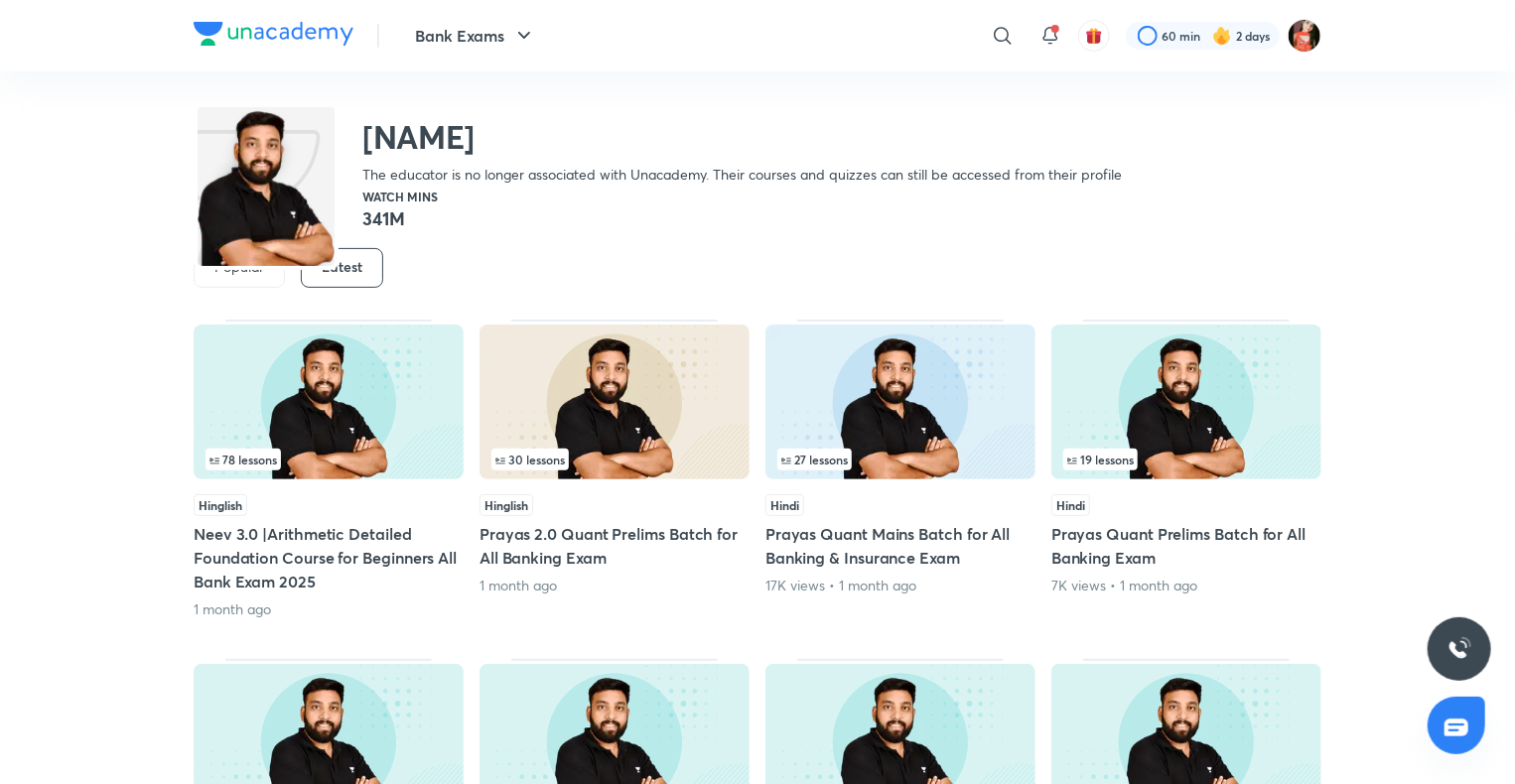 scroll, scrollTop: 185, scrollLeft: 0, axis: vertical 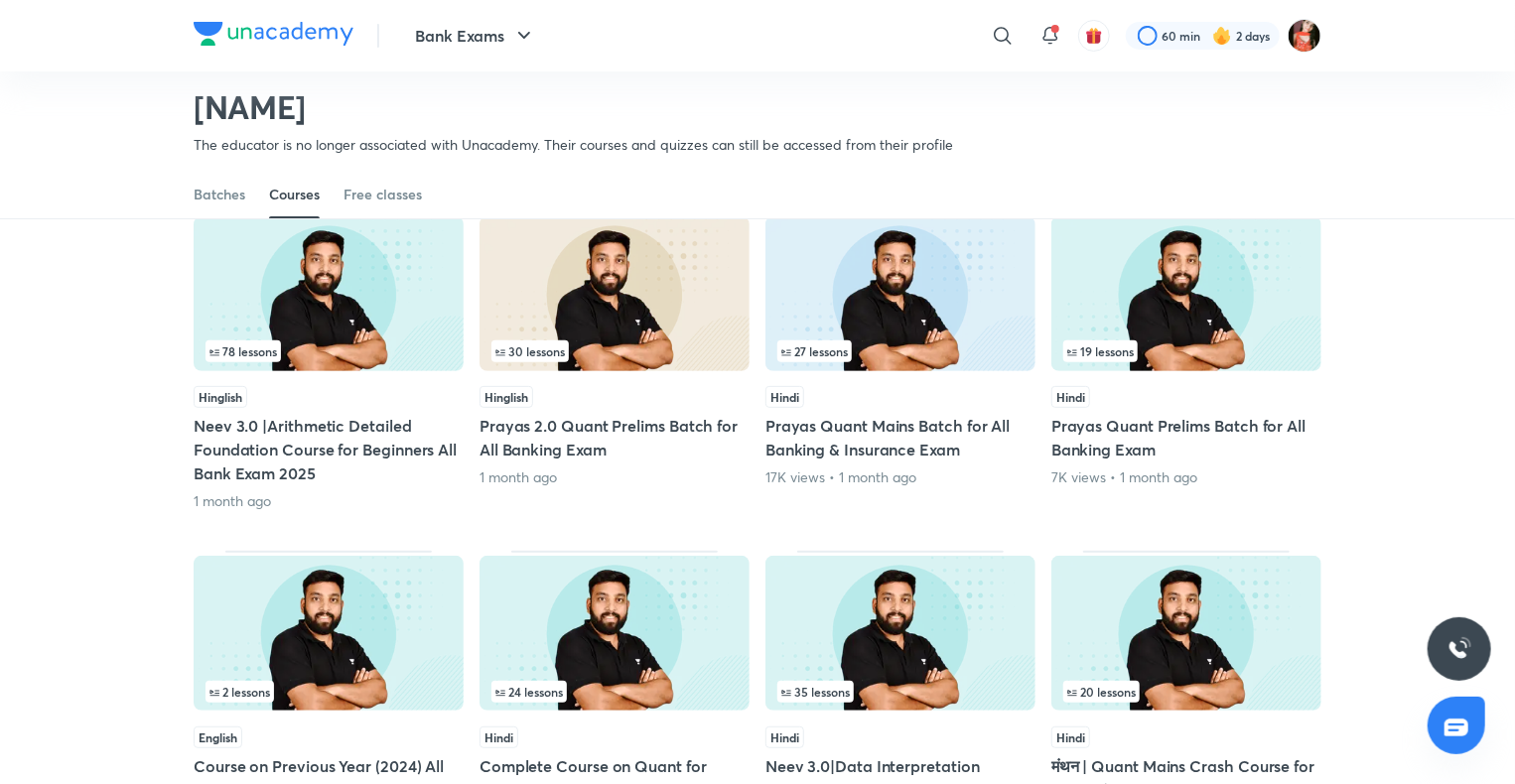 click on "Neev 3.0 |Arithmetic Detailed Foundation Course for Beginners All Bank Exam 2025" at bounding box center (329, 450) 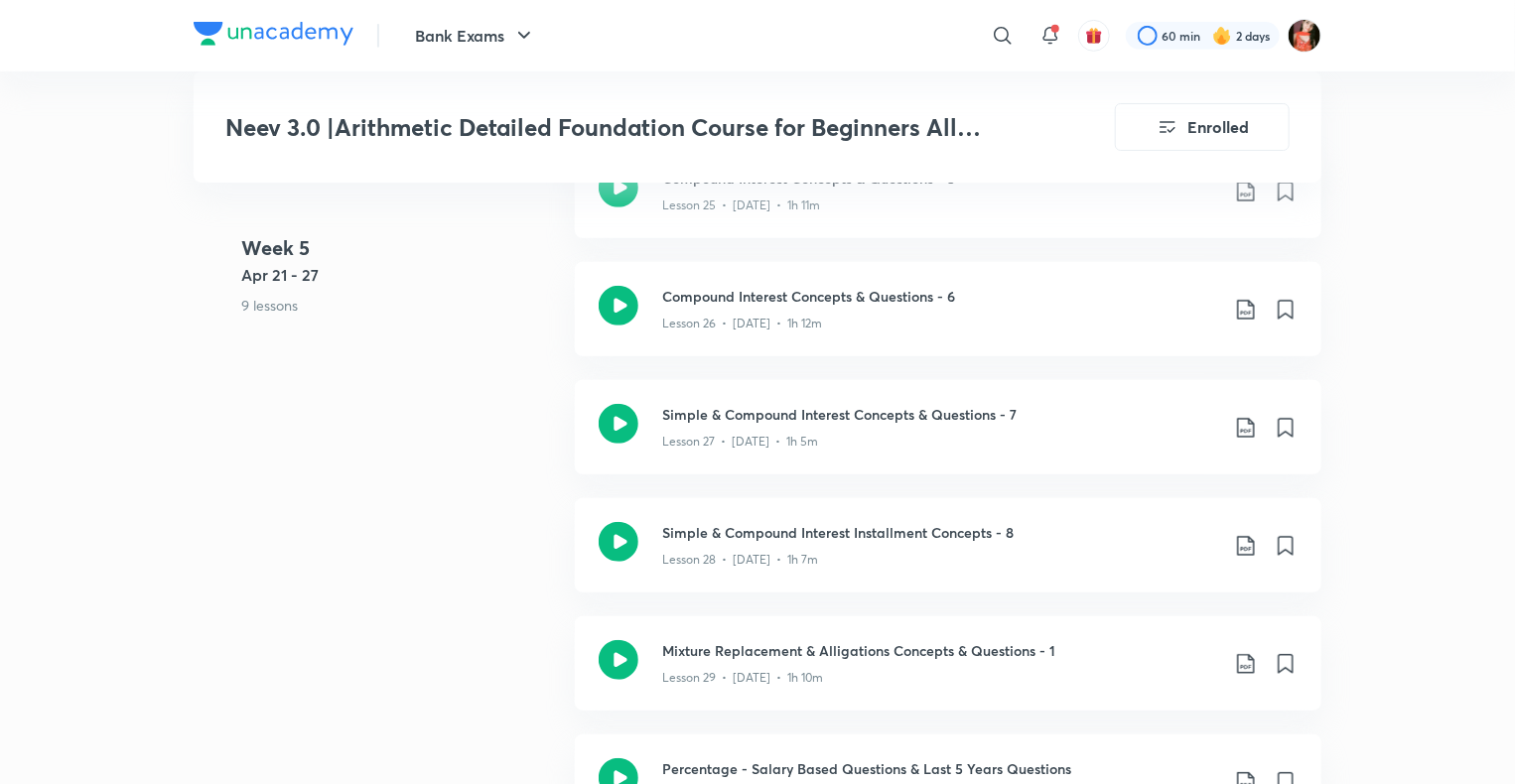 scroll, scrollTop: 4664, scrollLeft: 0, axis: vertical 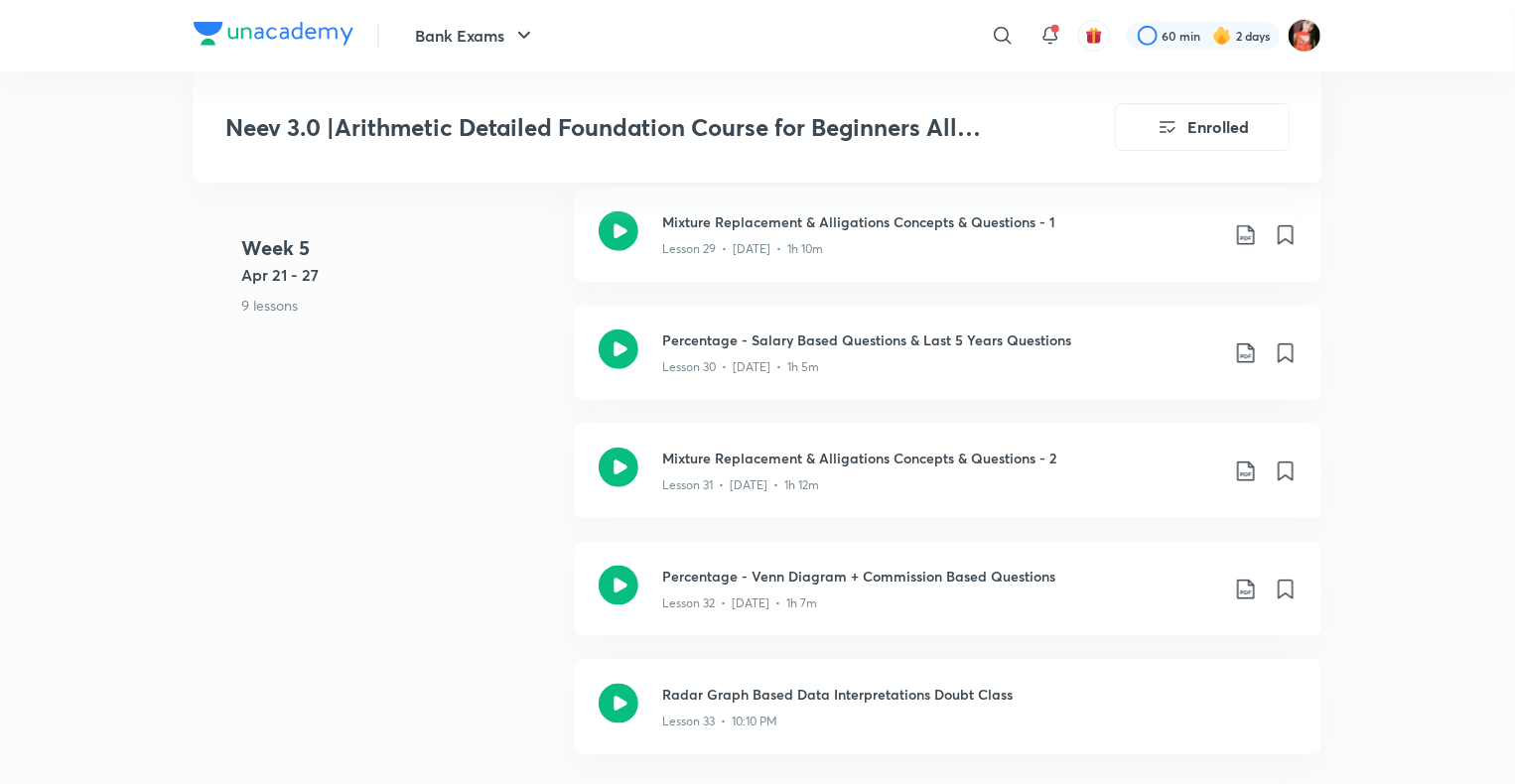 drag, startPoint x: 326, startPoint y: 434, endPoint x: 337, endPoint y: 434, distance: 11 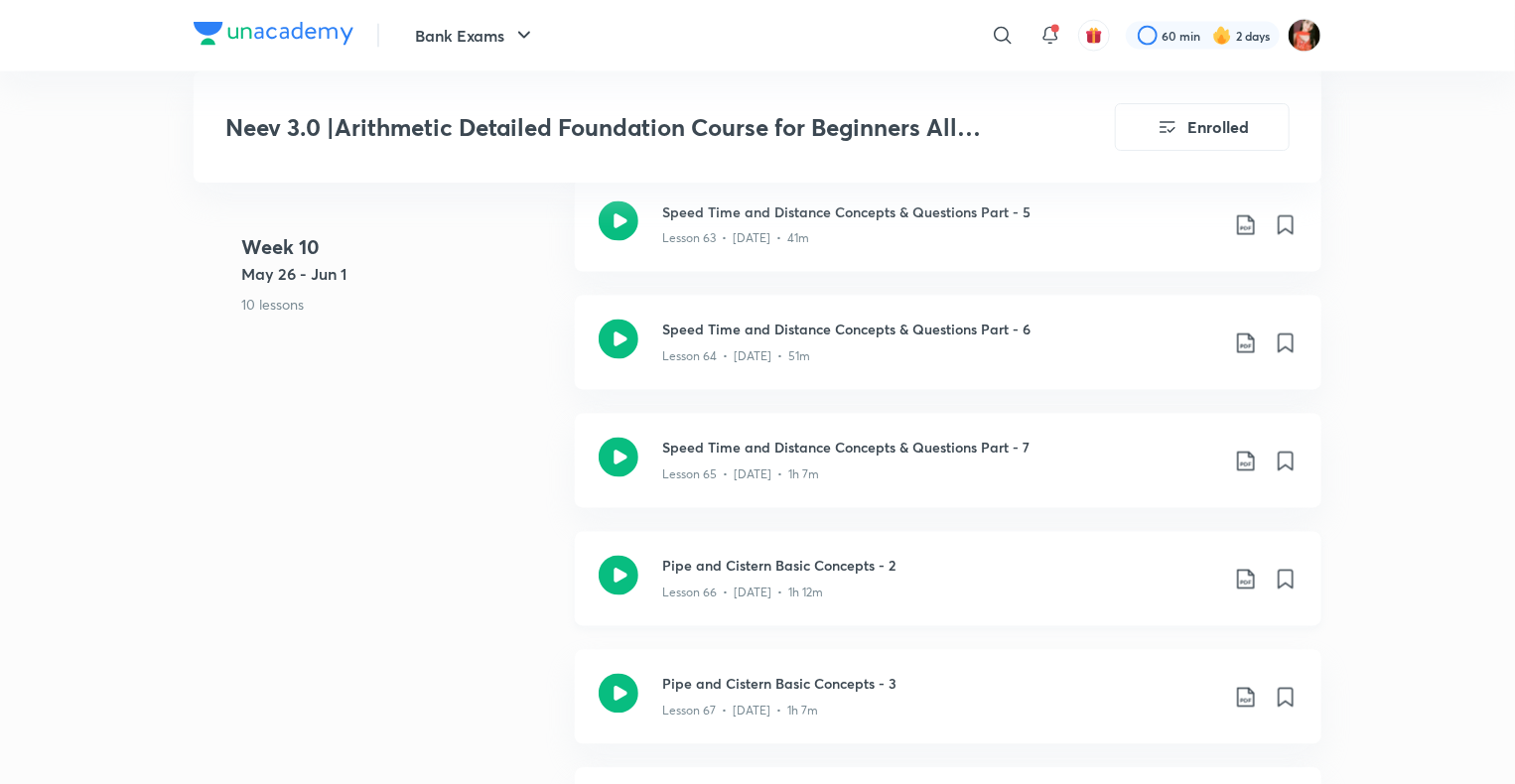 scroll, scrollTop: 9527, scrollLeft: 0, axis: vertical 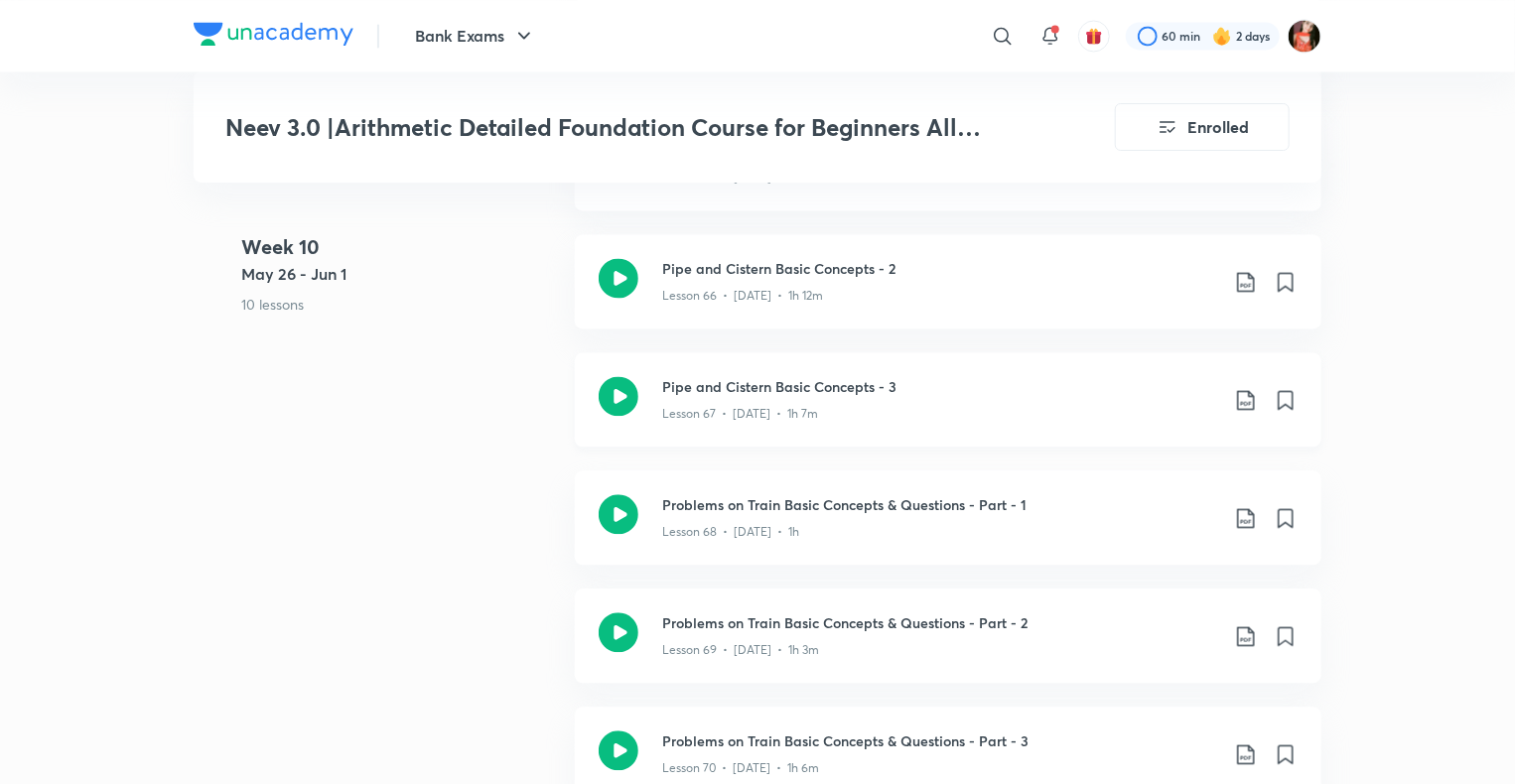click 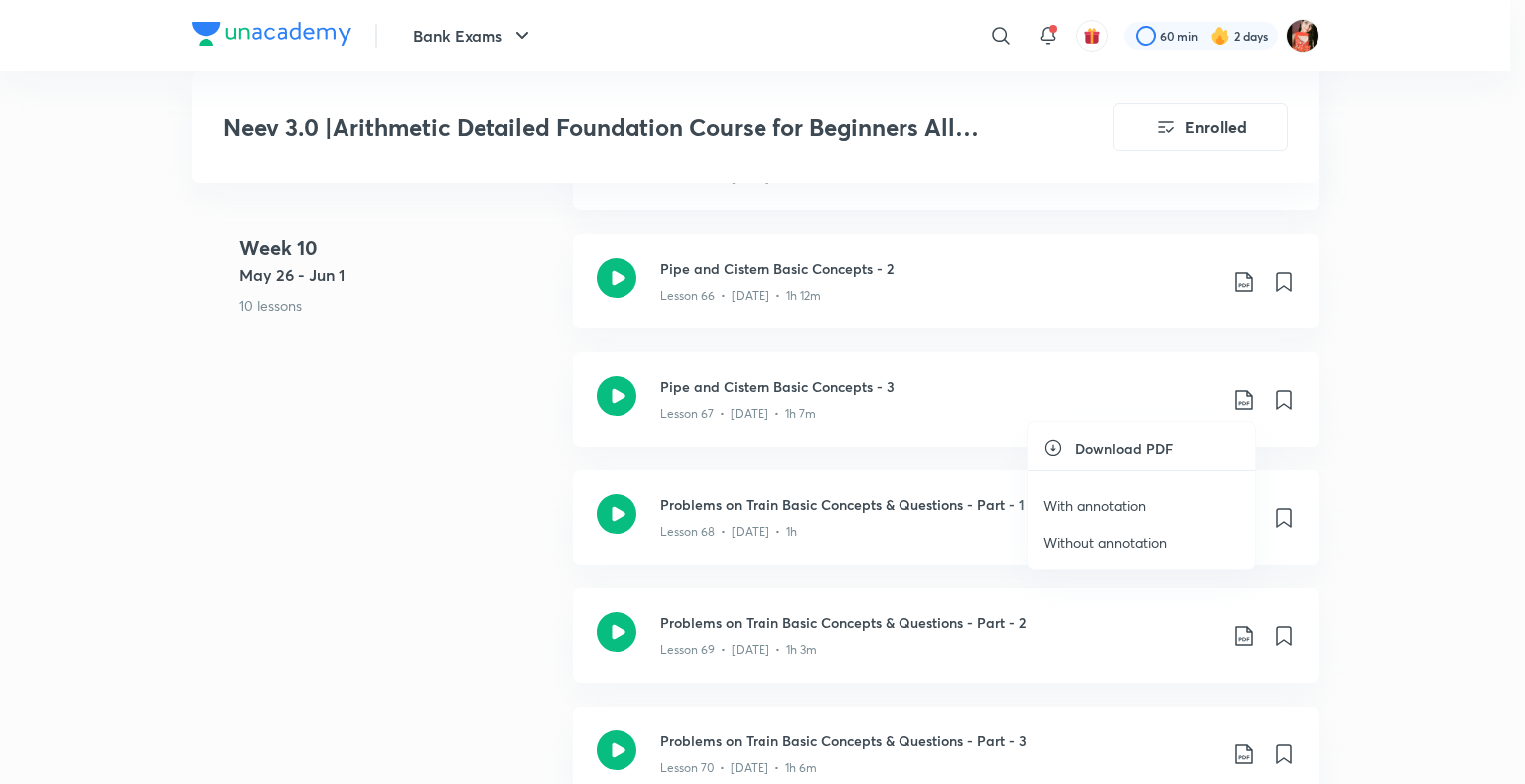 click at bounding box center (762, 392) 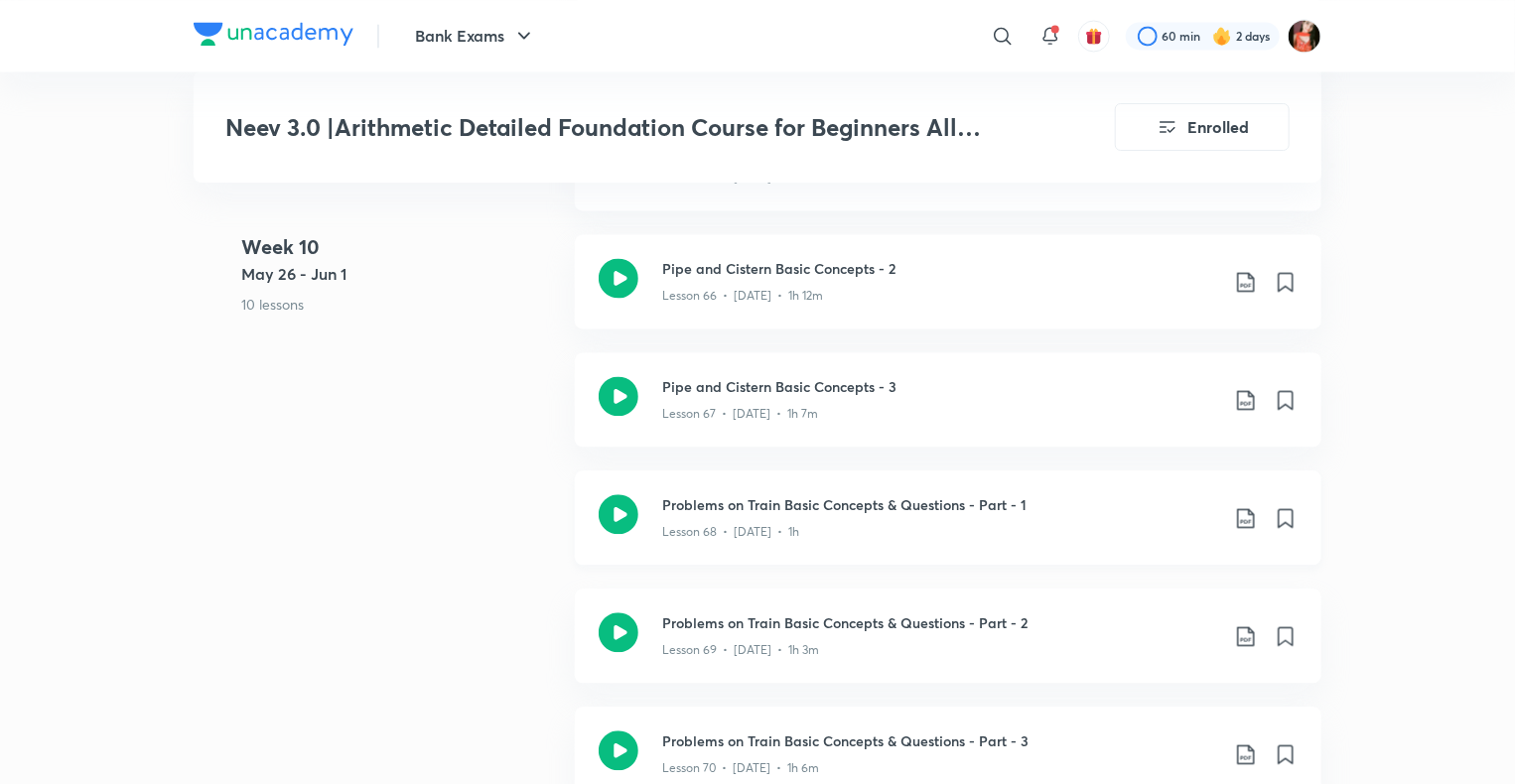 click 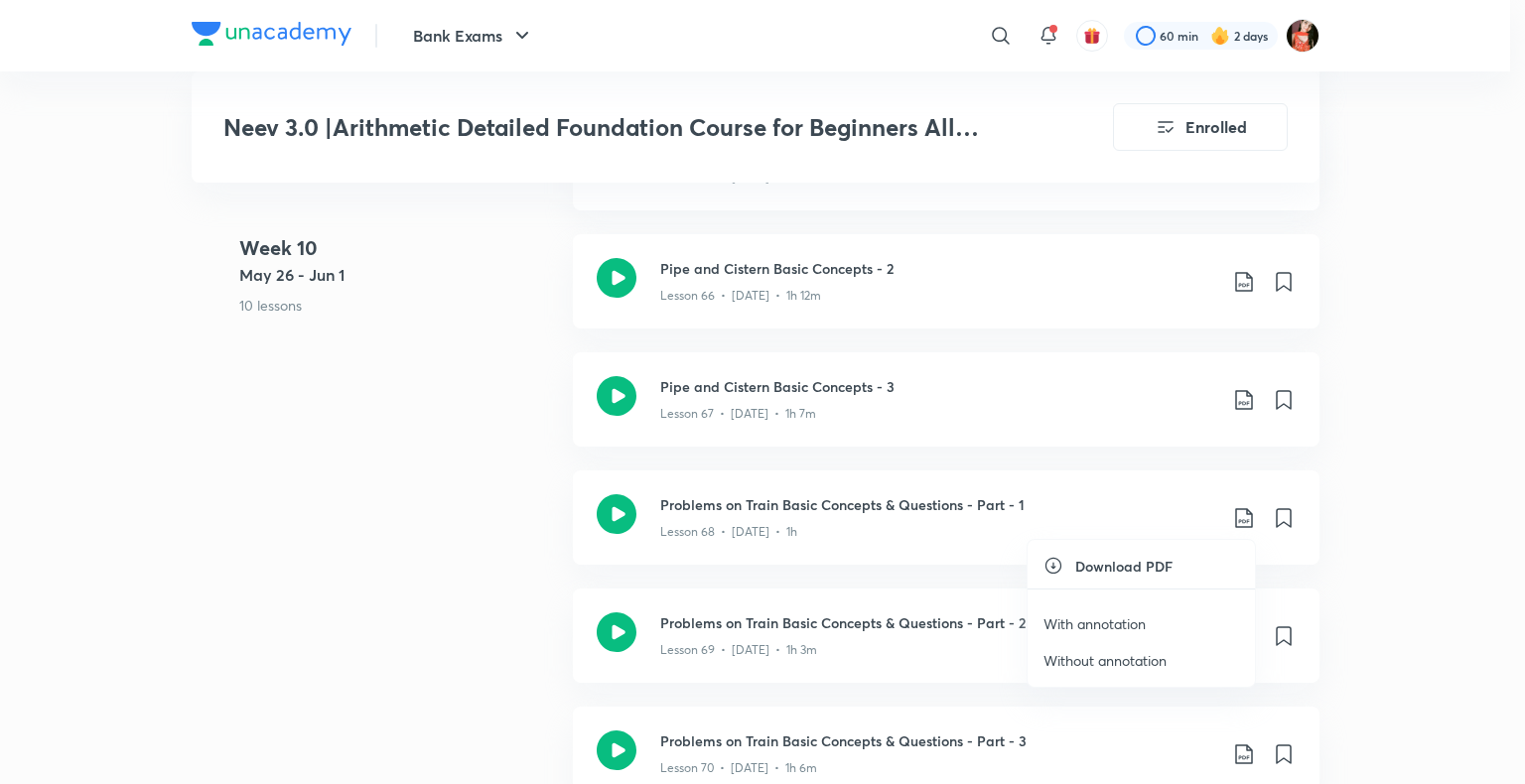 click on "With annotation" at bounding box center (1094, 623) 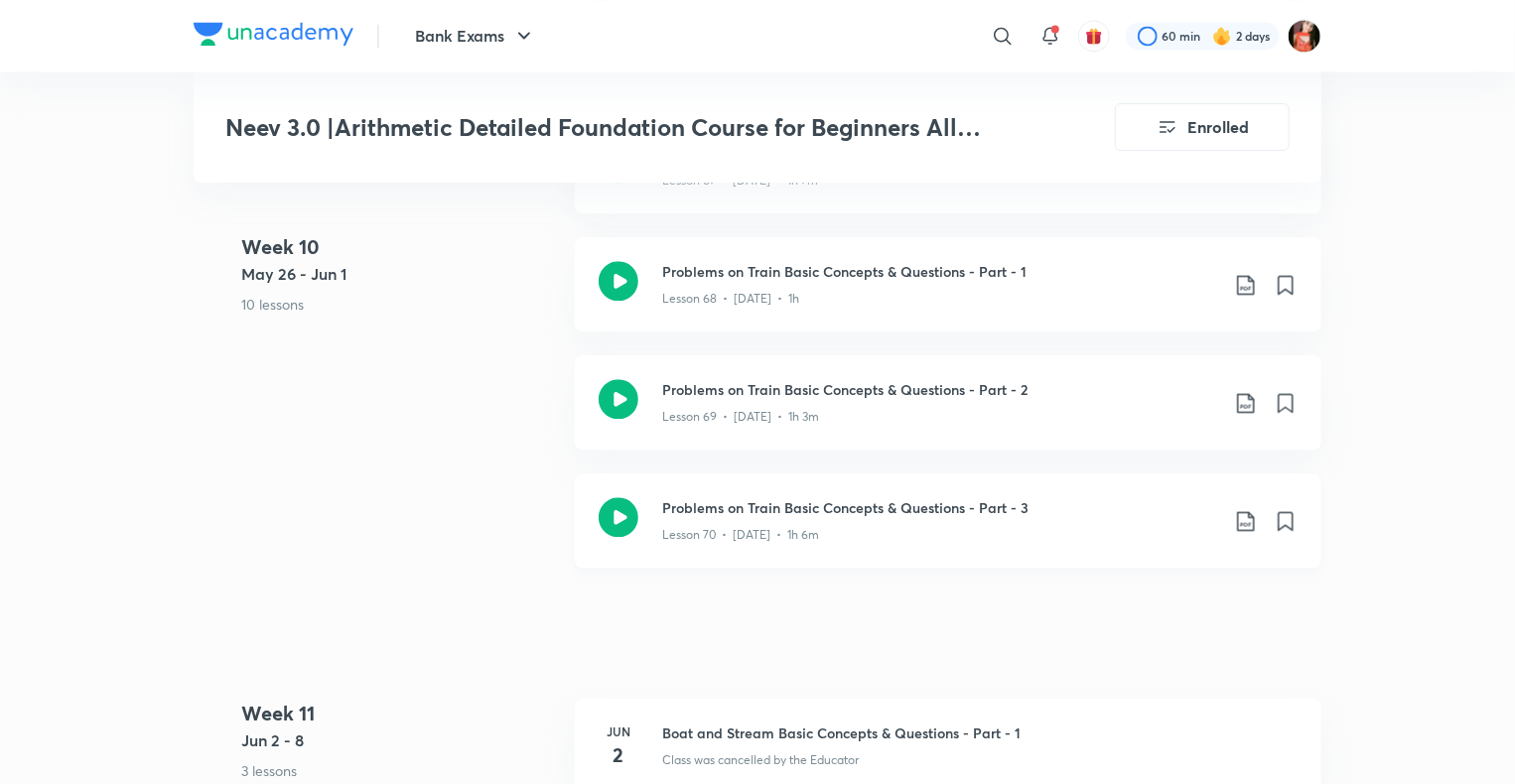 scroll, scrollTop: 9726, scrollLeft: 0, axis: vertical 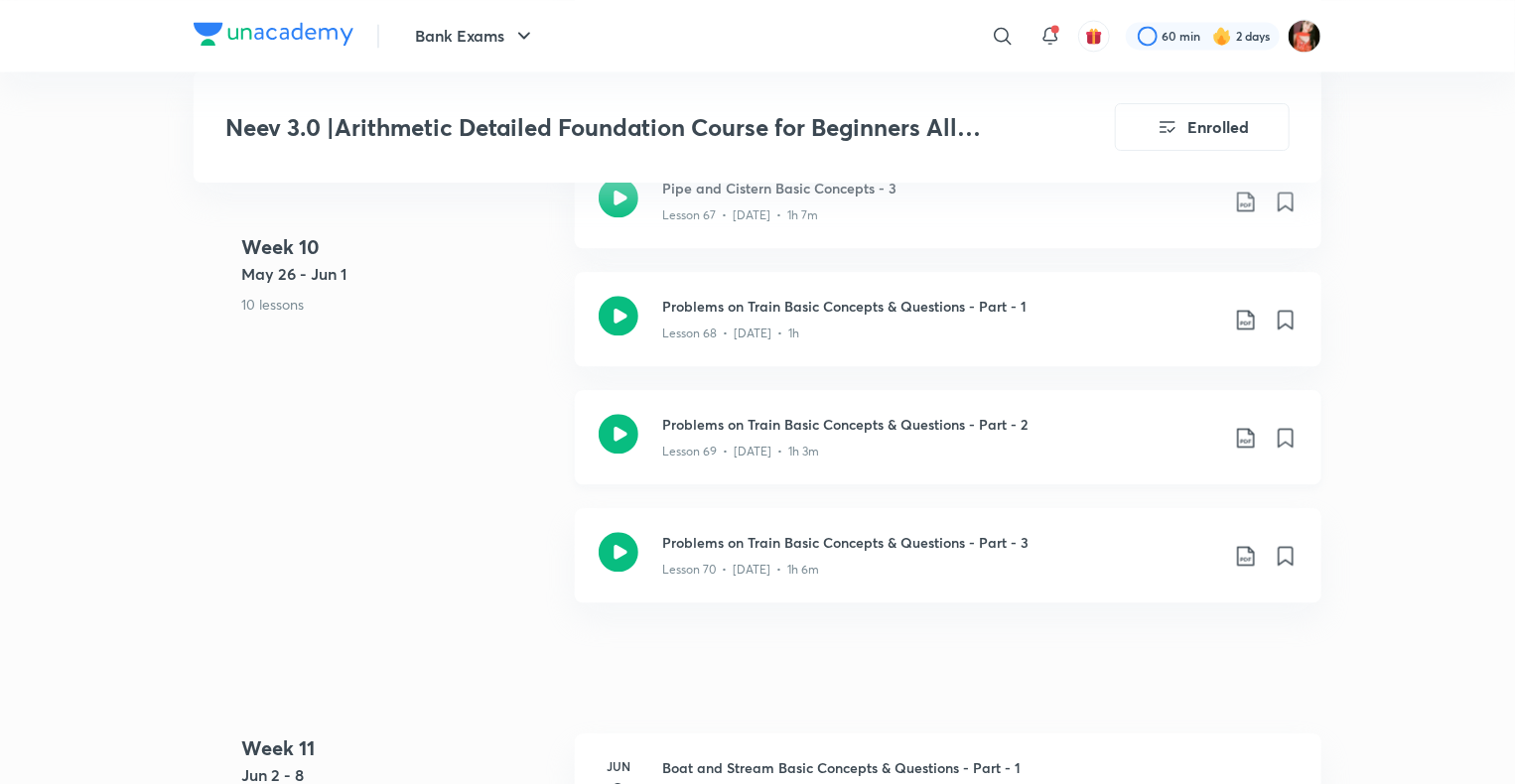 click 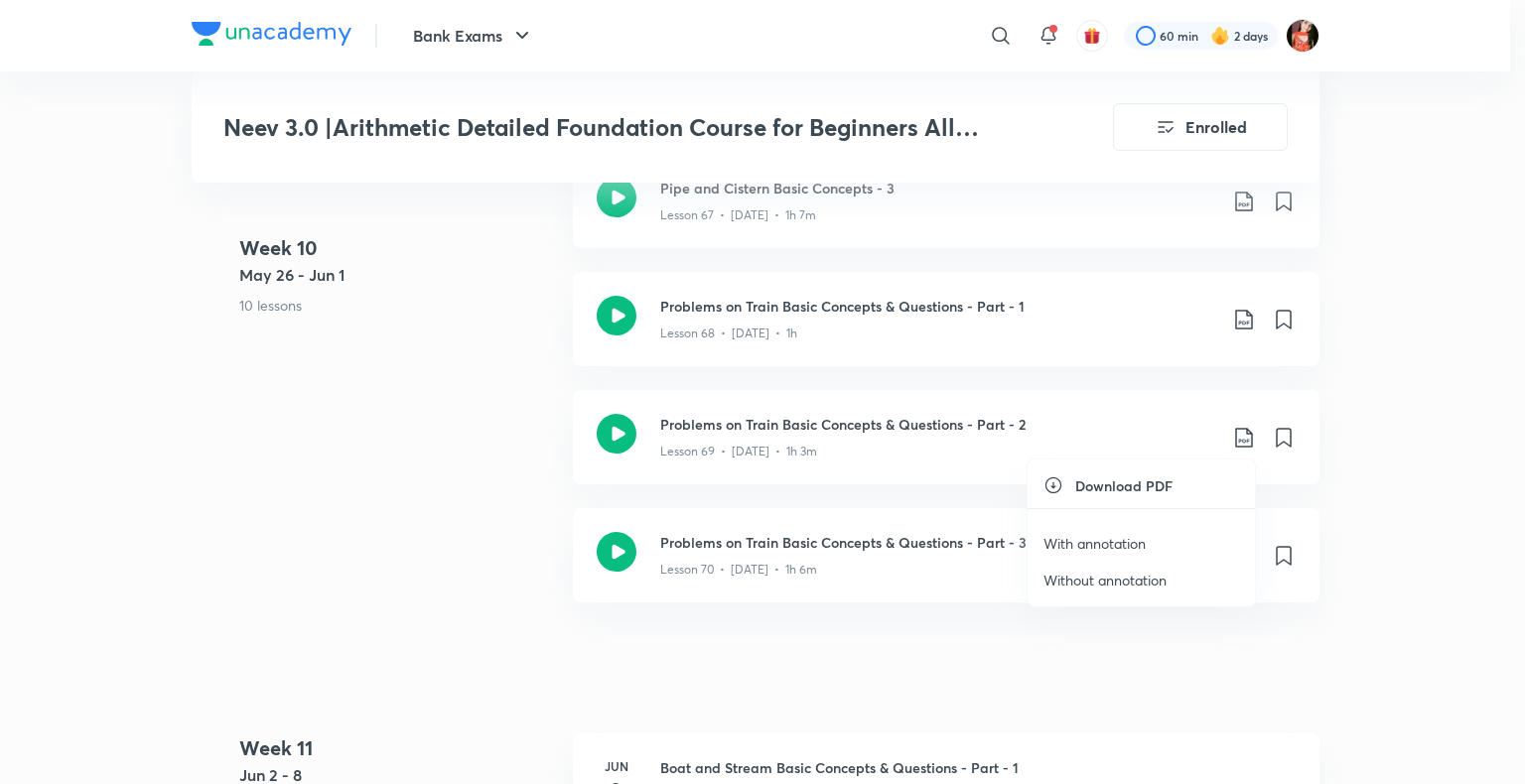 click on "With annotation" at bounding box center (1094, 543) 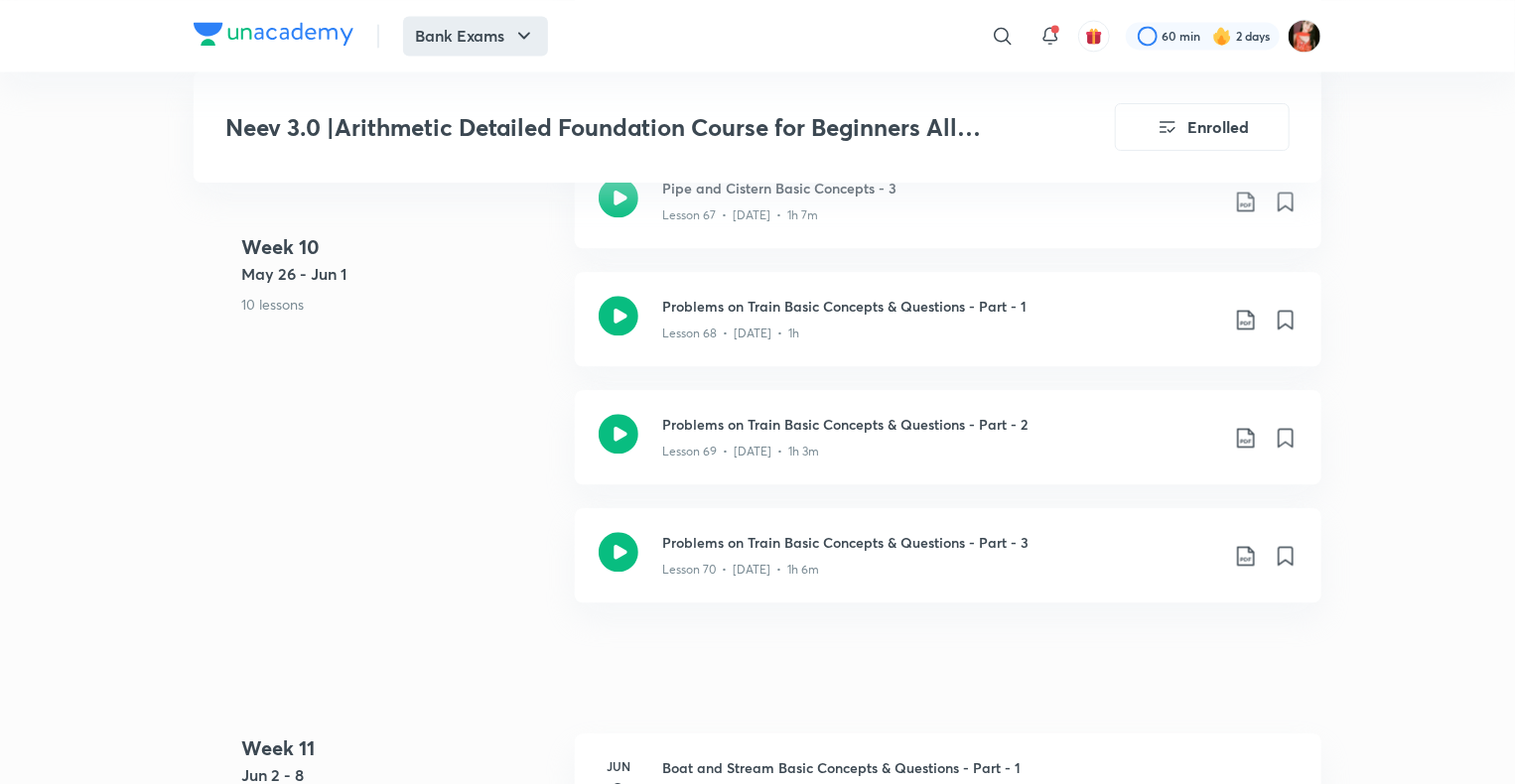 click on "Bank Exams" at bounding box center [476, 36] 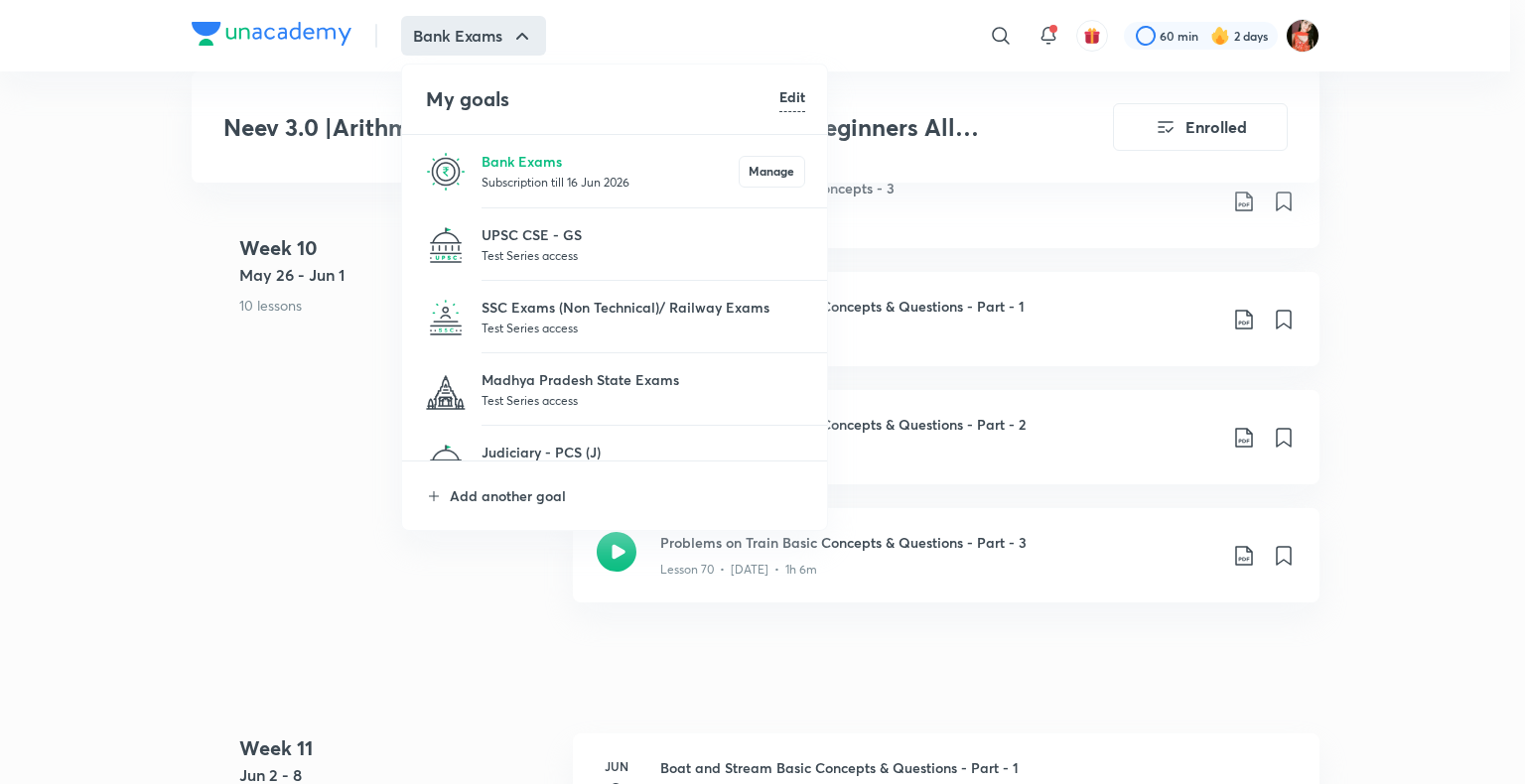 click at bounding box center (655, 207) 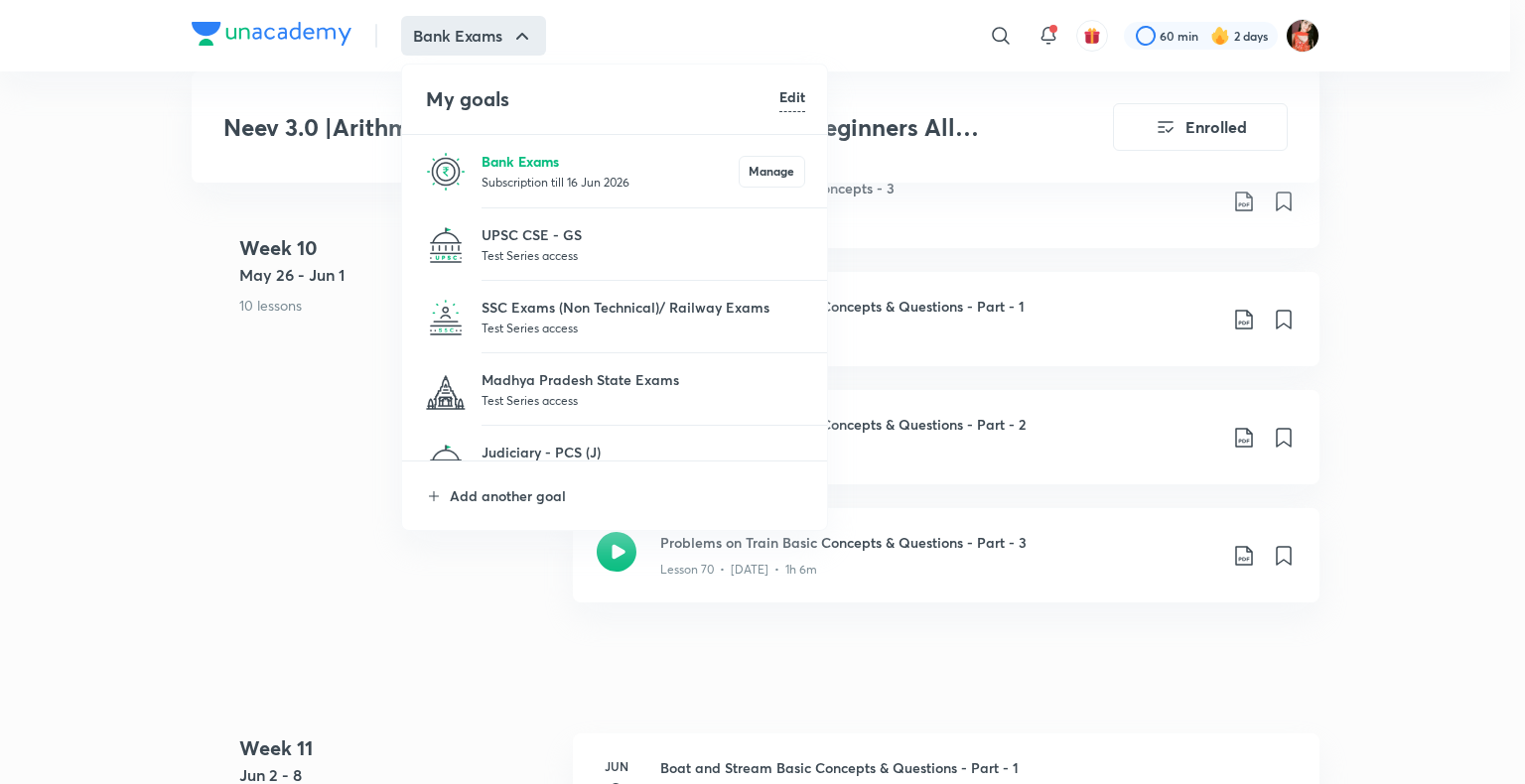 click on "Bank Exams" at bounding box center (610, 161) 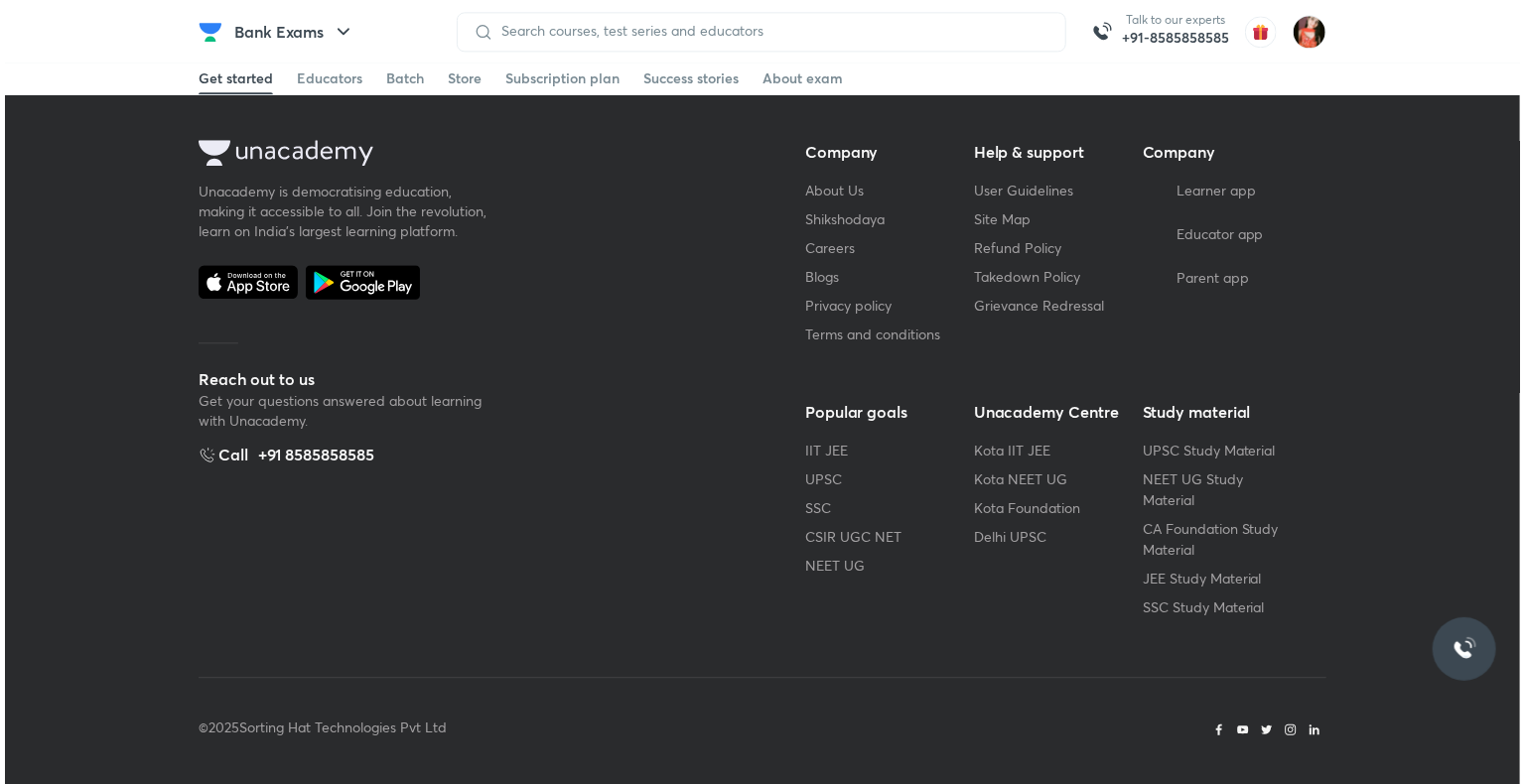 scroll, scrollTop: 0, scrollLeft: 0, axis: both 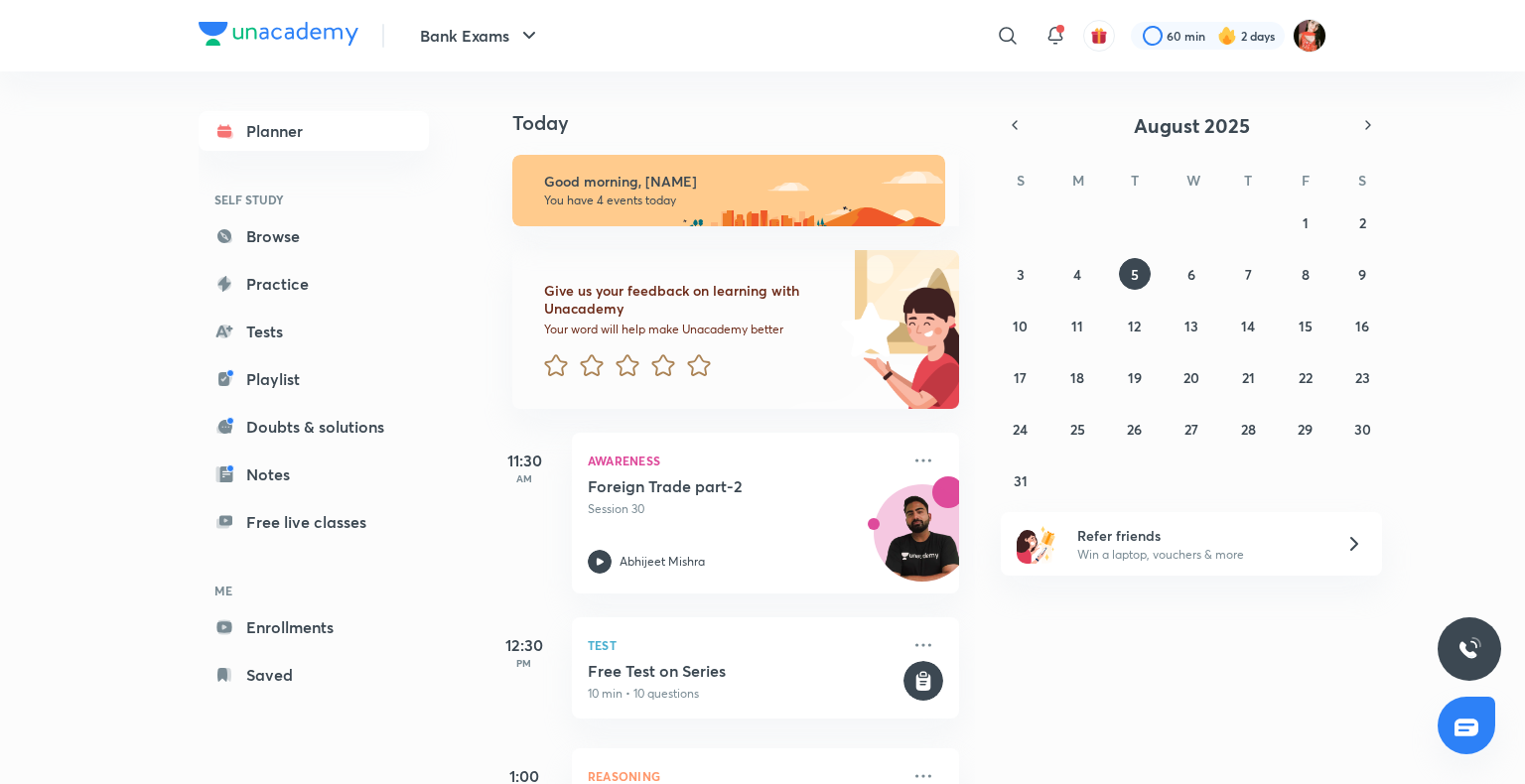 click on "Today Good morning, [NAME] You have 4 events today Give us your feedback on learning with Unacademy Your word will help make Unacademy better 11:30 AM Awareness Foreign Trade part-2 Session 30[NAME] 12:30 PM Test Free Test on Series 10 min • 10 questions 1:00 PM Reasoning Seating & Puzzle - IX Session 28 [NAME] 7:00 PM English Language Word swap Session 23 [NAME]" at bounding box center [1003, 428] 